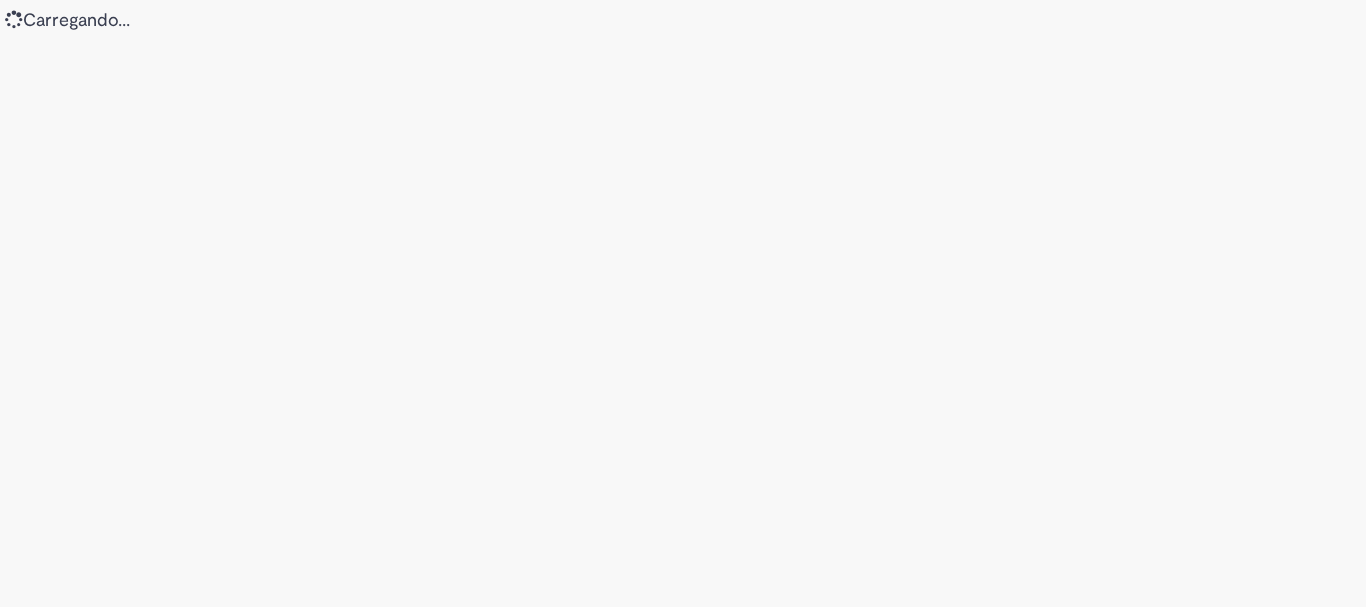 scroll, scrollTop: 0, scrollLeft: 0, axis: both 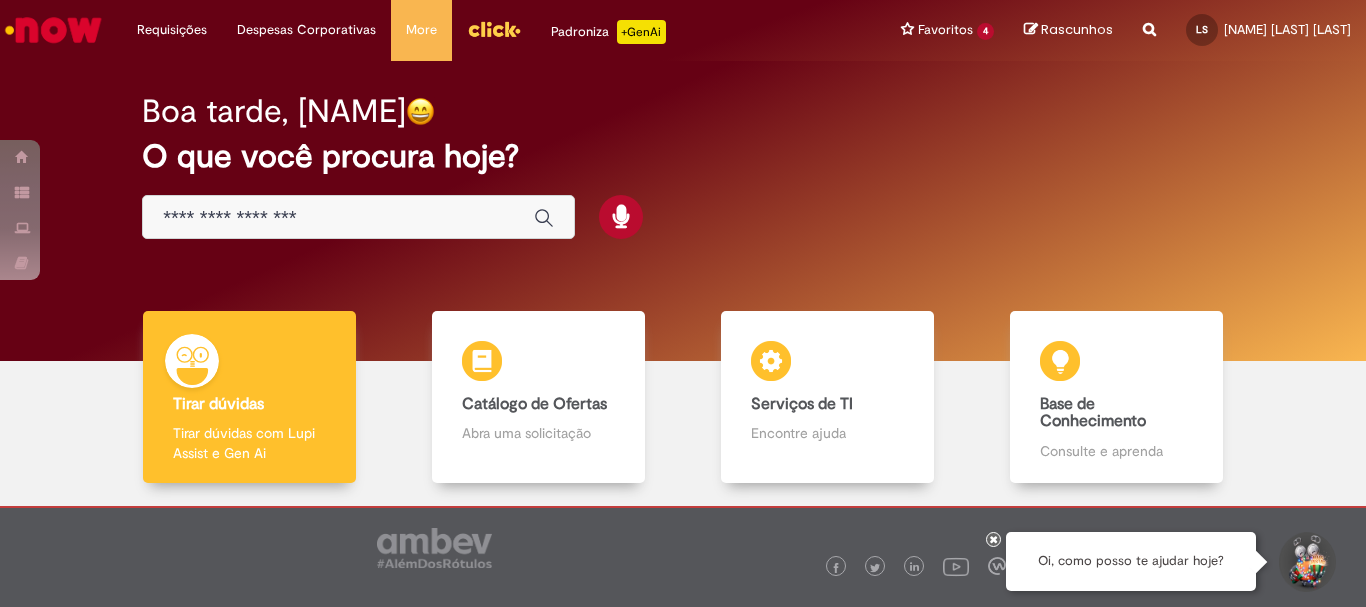 click at bounding box center (338, 218) 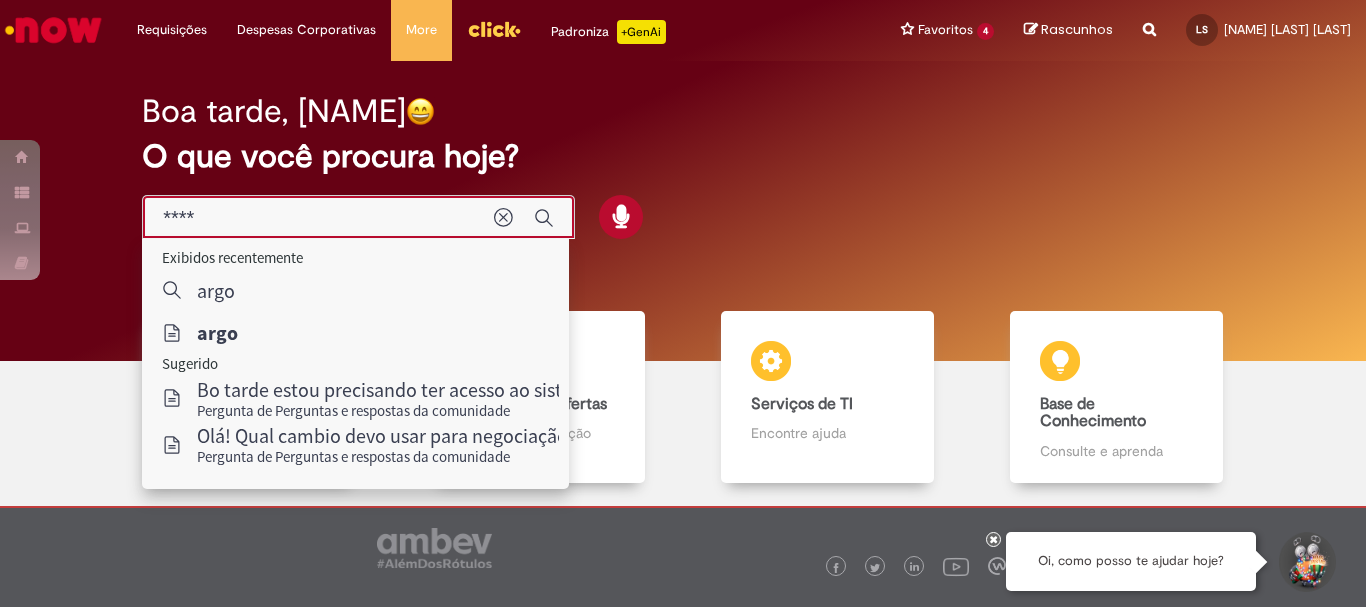 type on "****" 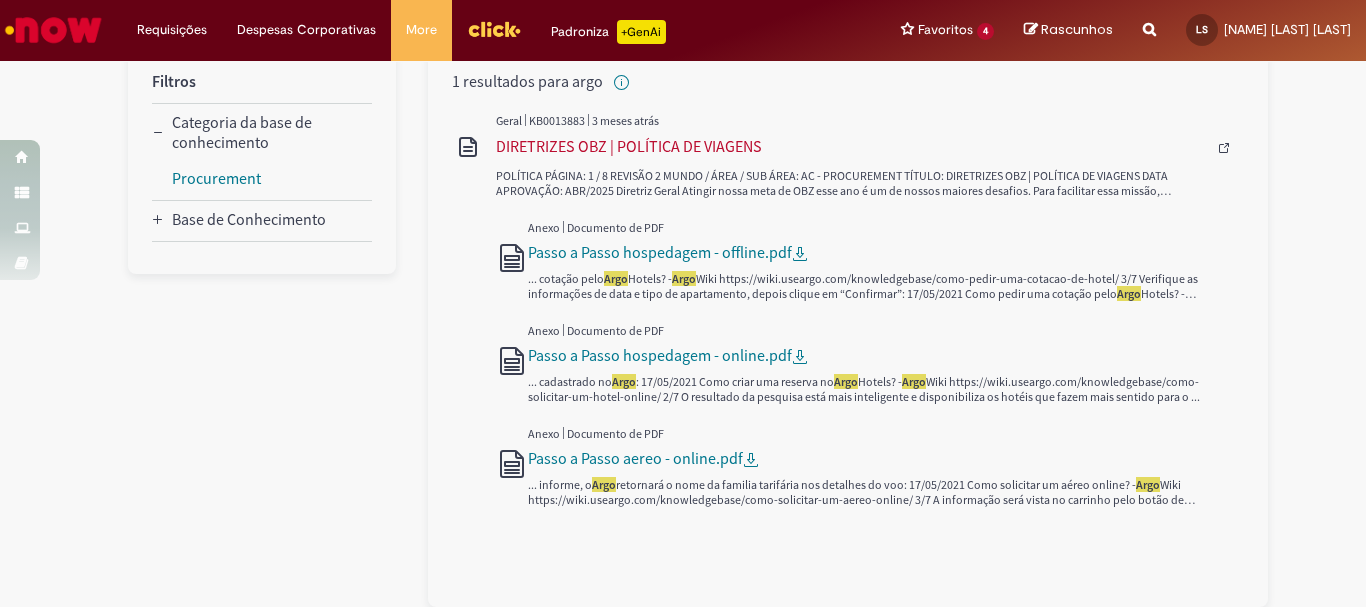 scroll, scrollTop: 0, scrollLeft: 0, axis: both 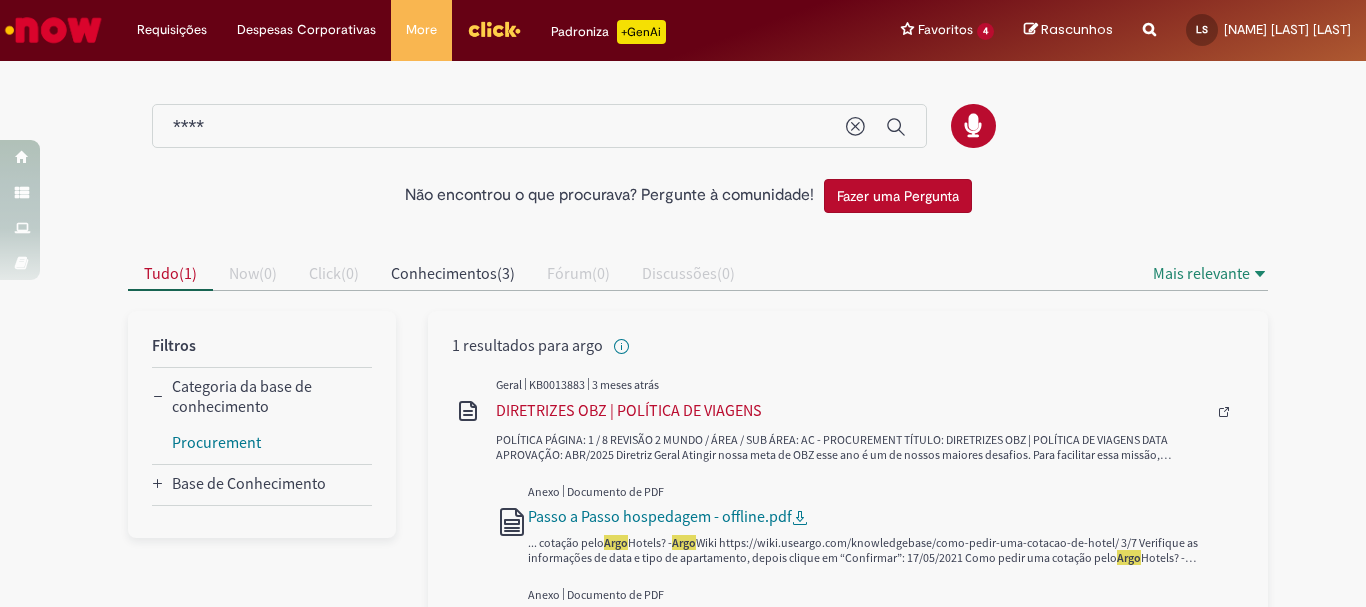 click at bounding box center [53, 30] 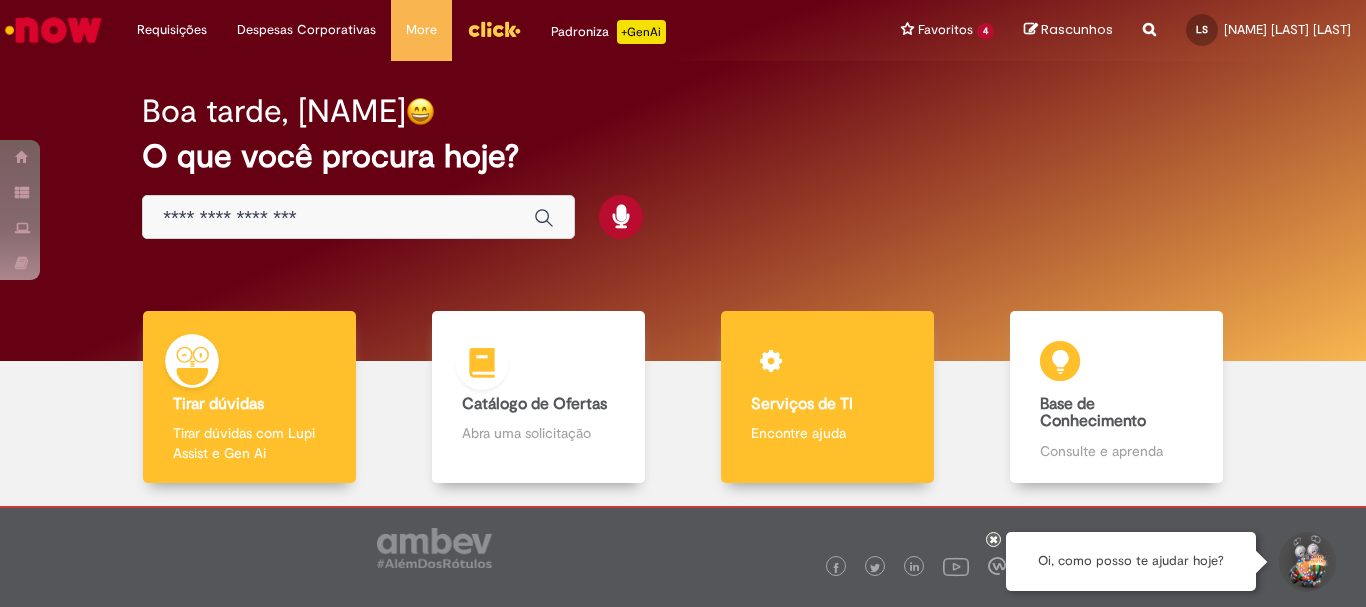 scroll, scrollTop: 0, scrollLeft: 0, axis: both 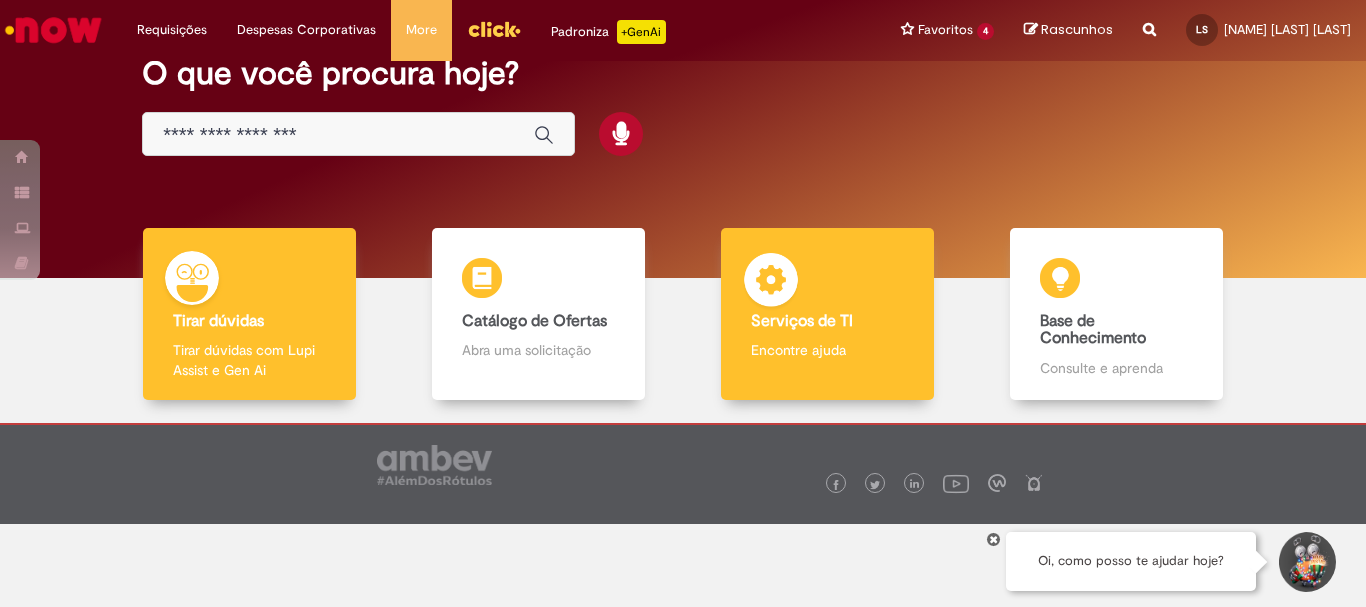 click on "Serviços de TI" at bounding box center (802, 321) 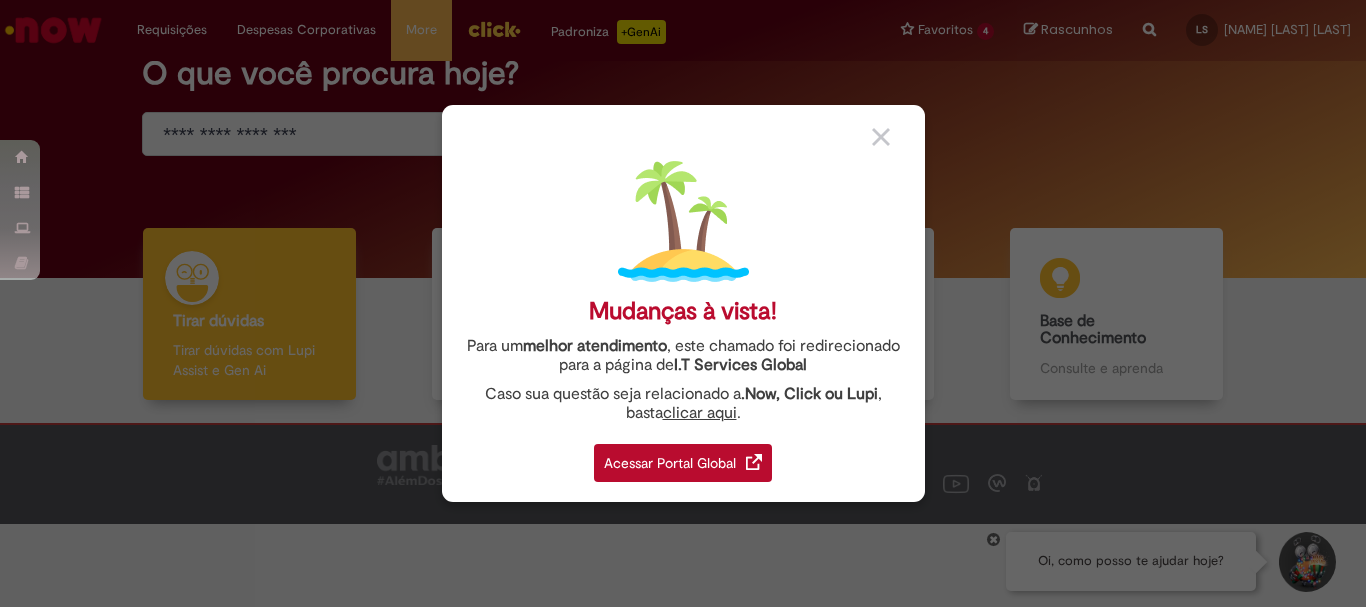 click on "Acessar Portal Global" at bounding box center (683, 463) 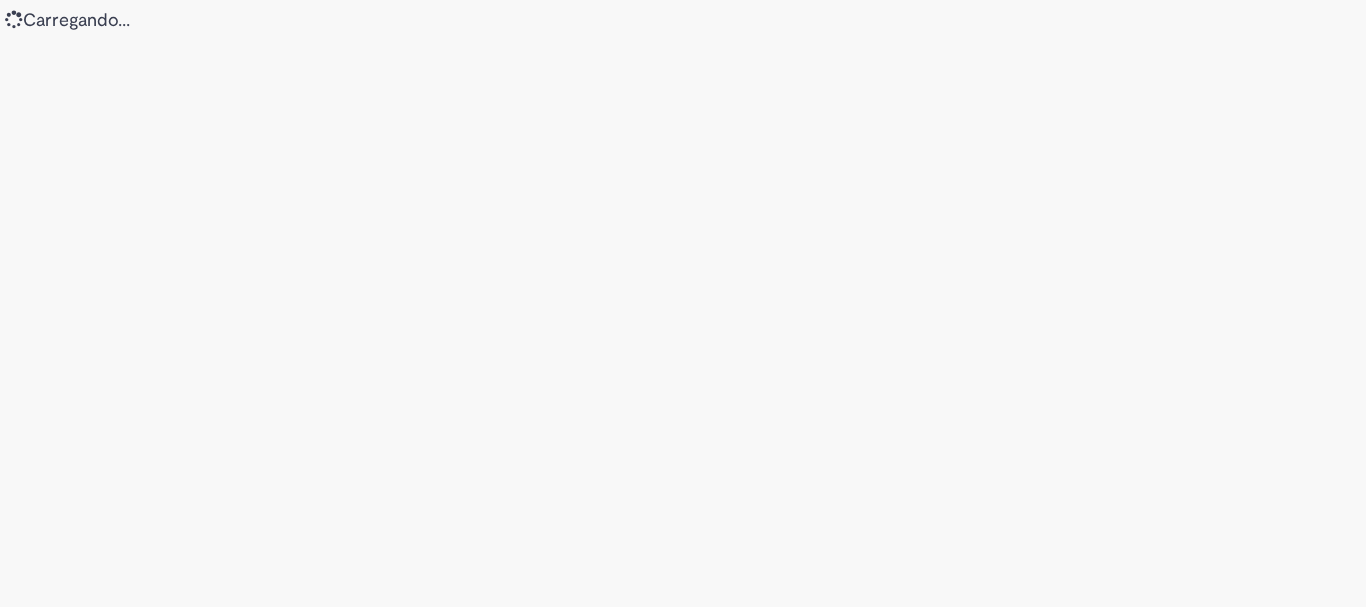 scroll, scrollTop: 0, scrollLeft: 0, axis: both 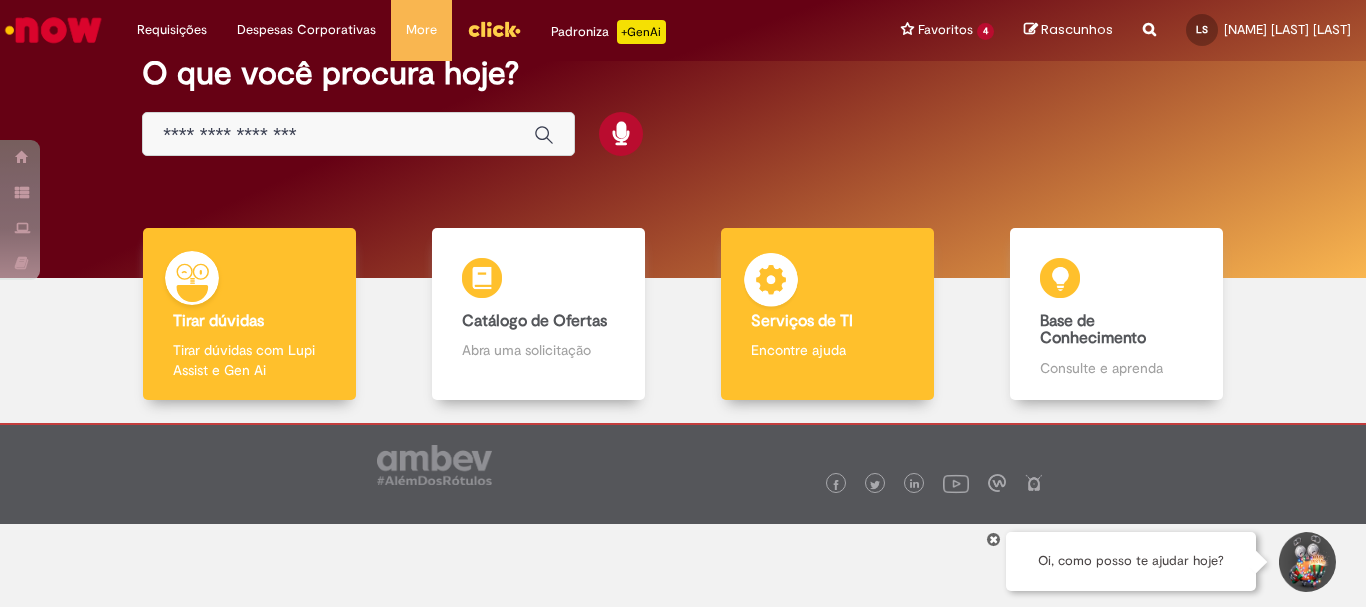 click on "Serviços de TI
Serviços de TI
Encontre ajuda" at bounding box center (827, 314) 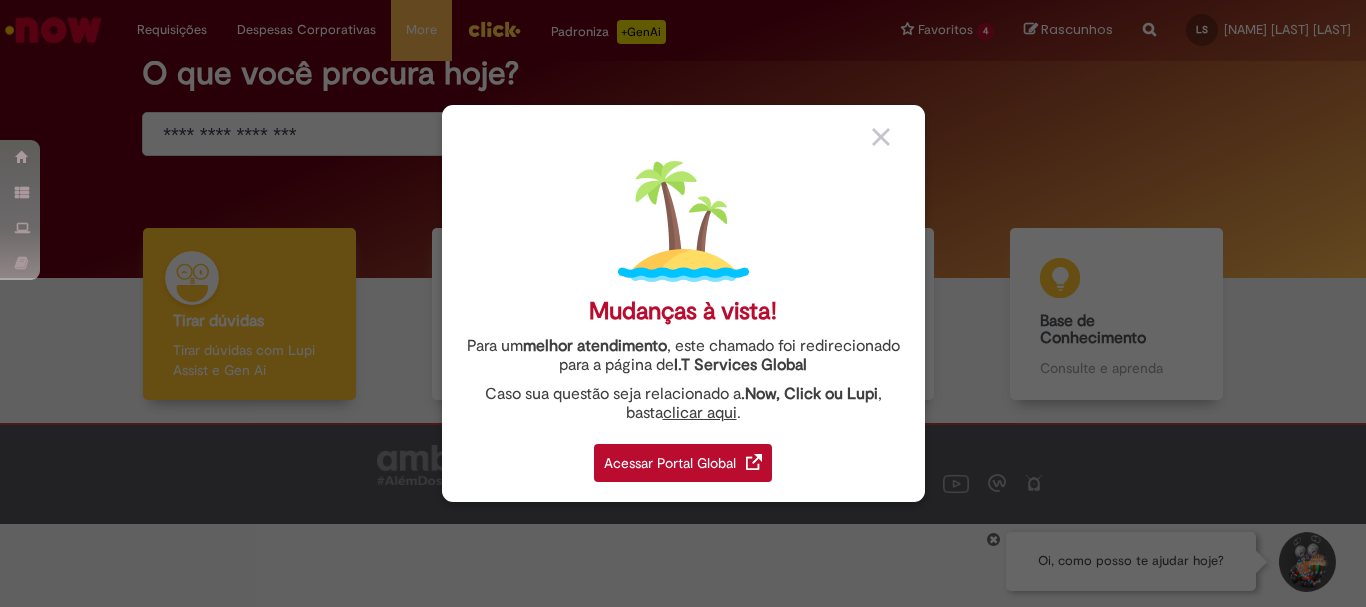 click on "Acessar Portal Global" at bounding box center [683, 463] 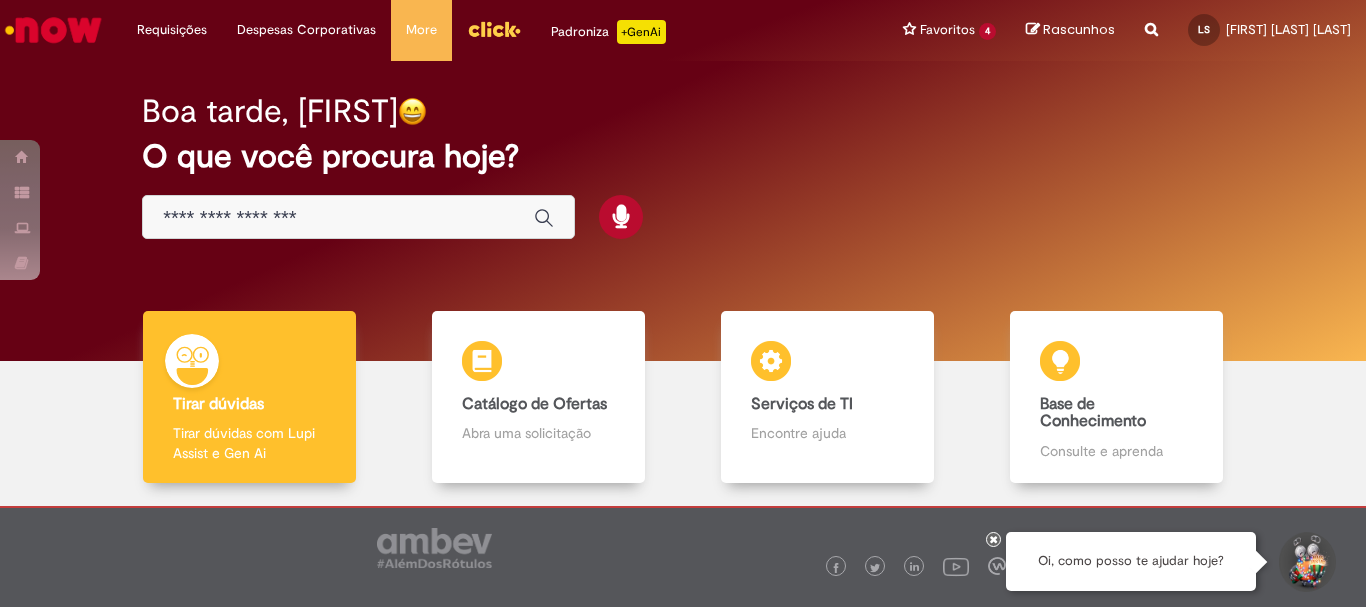 scroll, scrollTop: 0, scrollLeft: 0, axis: both 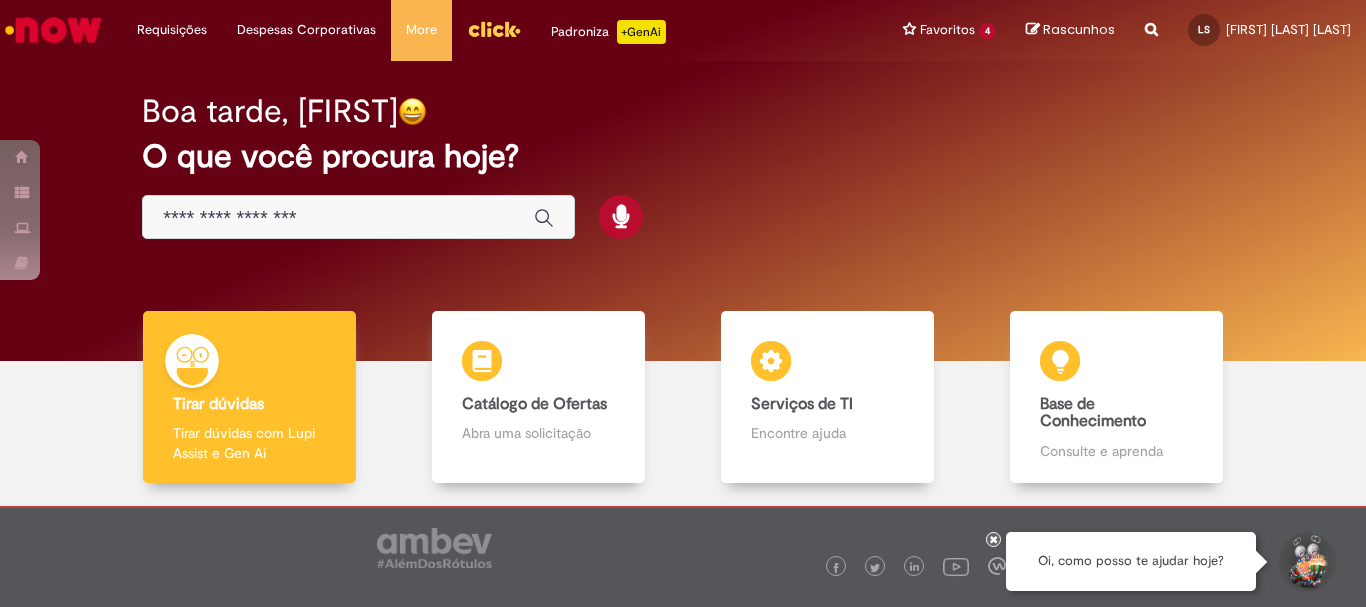 click at bounding box center (338, 218) 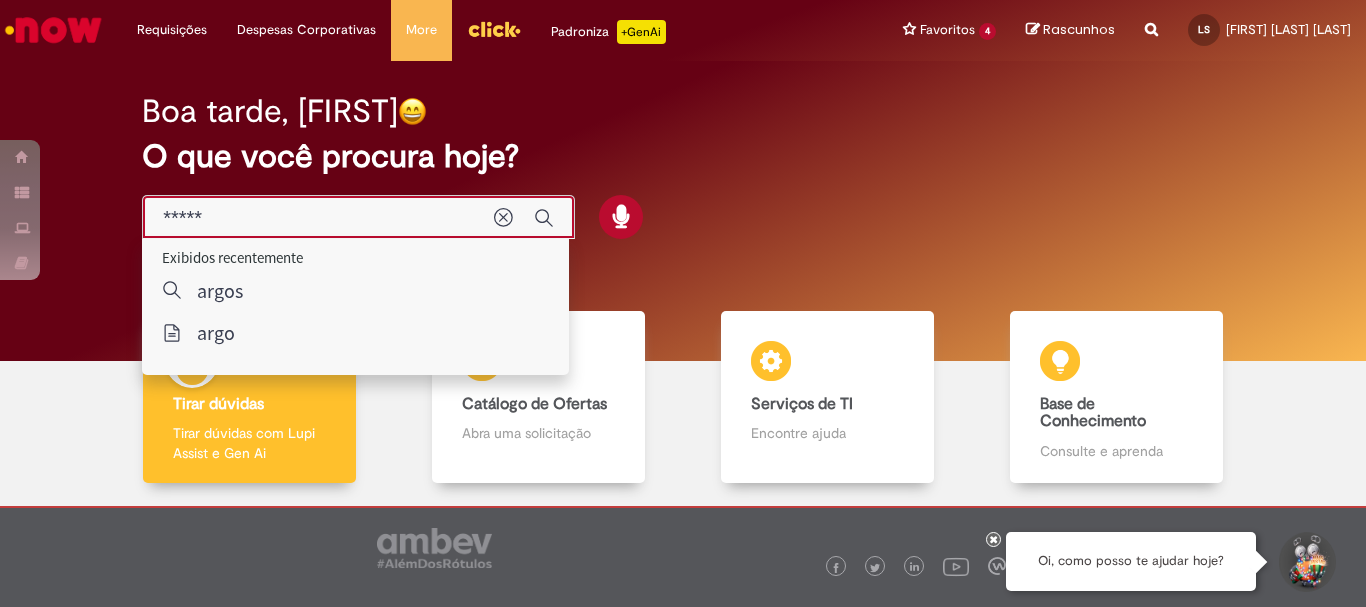 type on "*****" 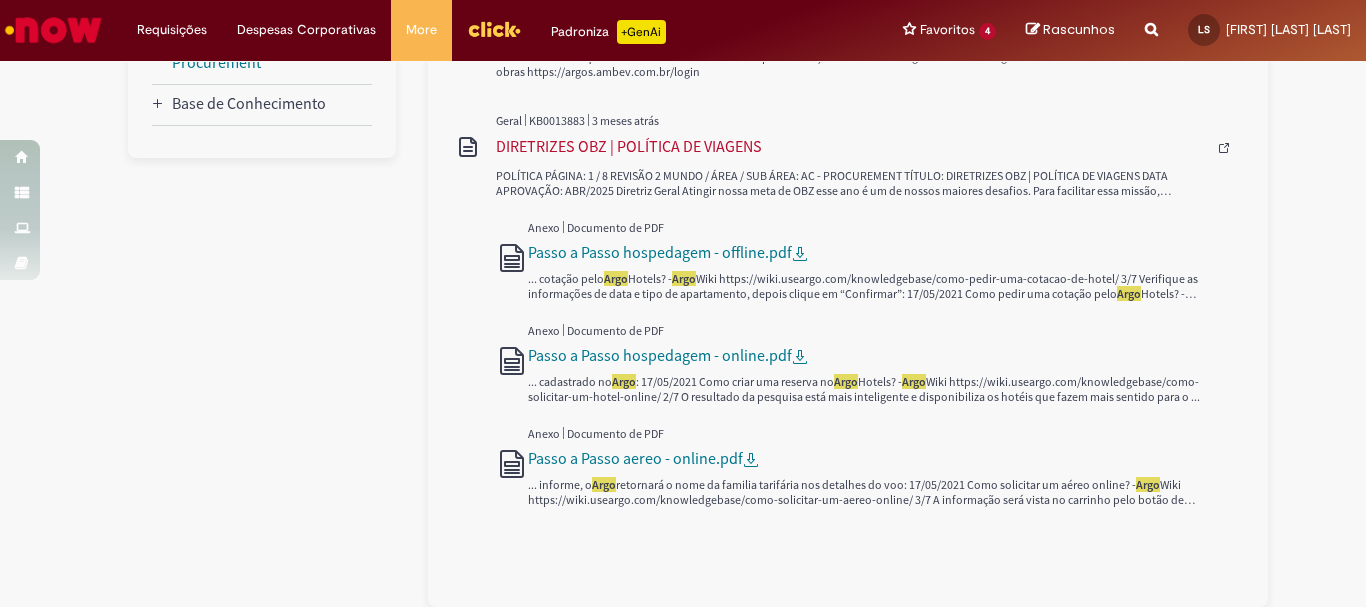 scroll, scrollTop: 0, scrollLeft: 0, axis: both 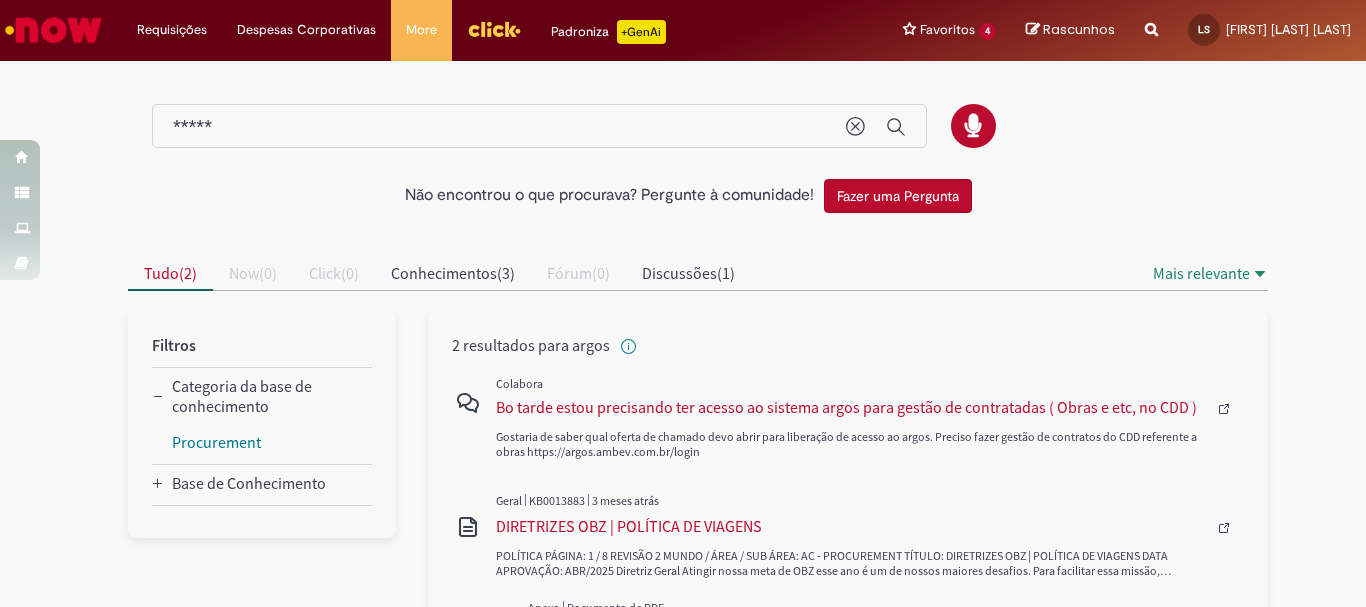 click at bounding box center (53, 30) 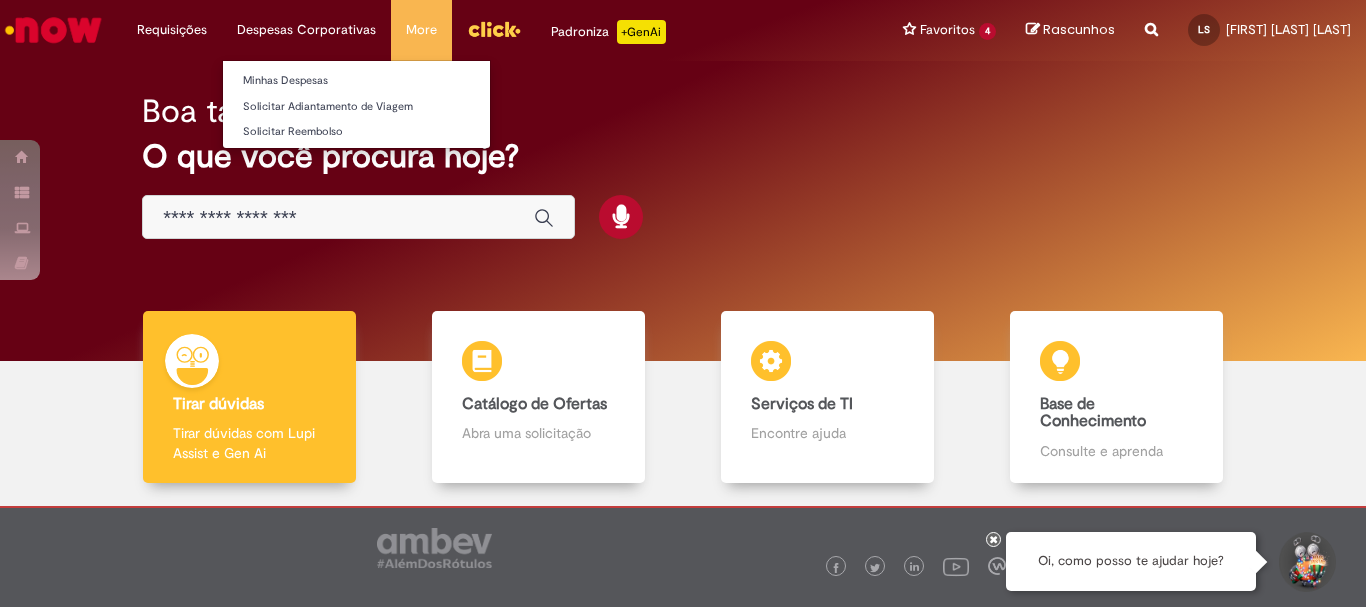 scroll, scrollTop: 0, scrollLeft: 0, axis: both 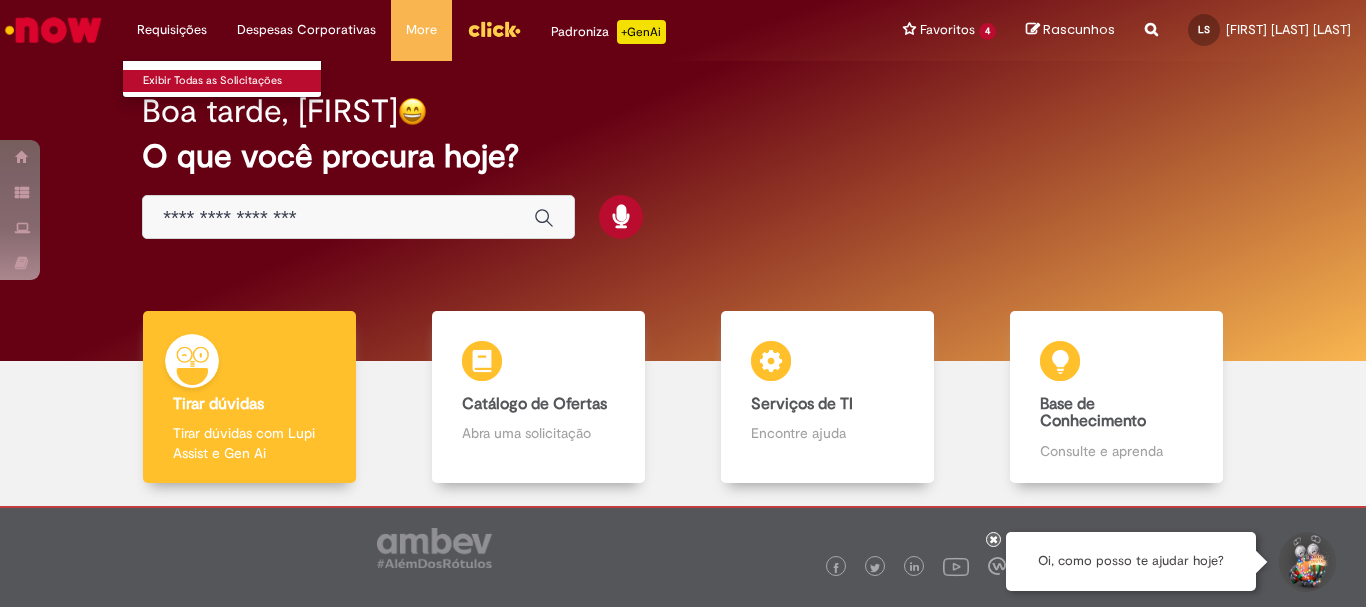 click on "Exibir Todas as Solicitações" at bounding box center (233, 81) 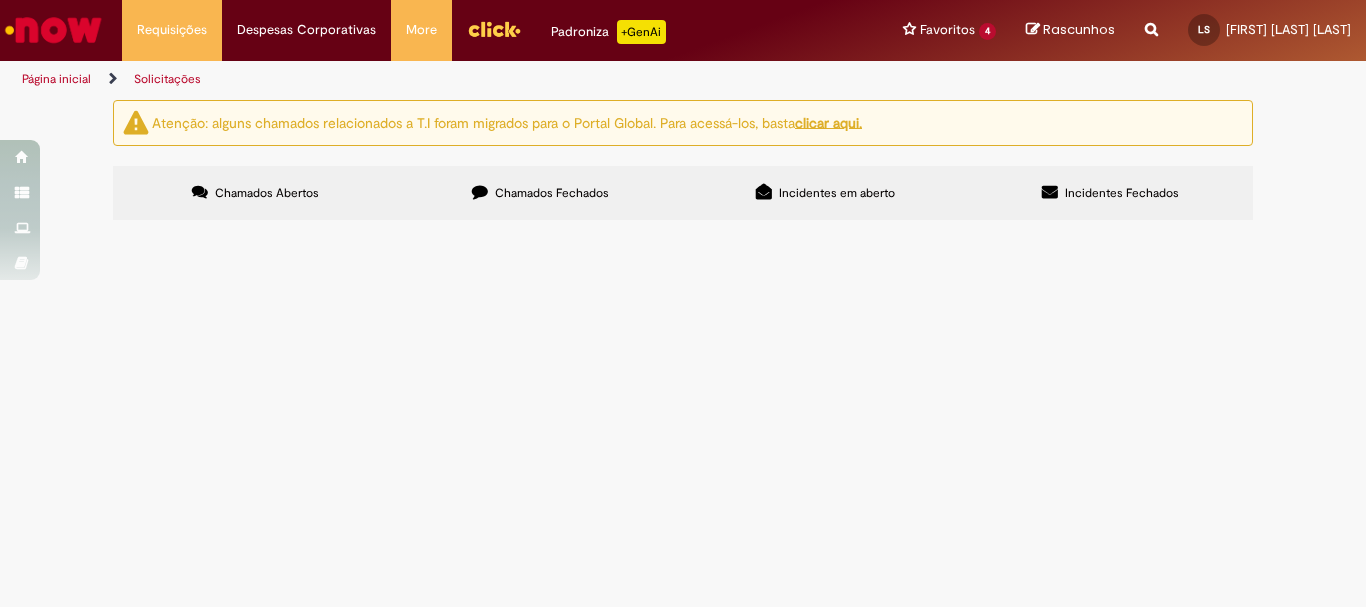click on "Chamados Fechados" at bounding box center [540, 193] 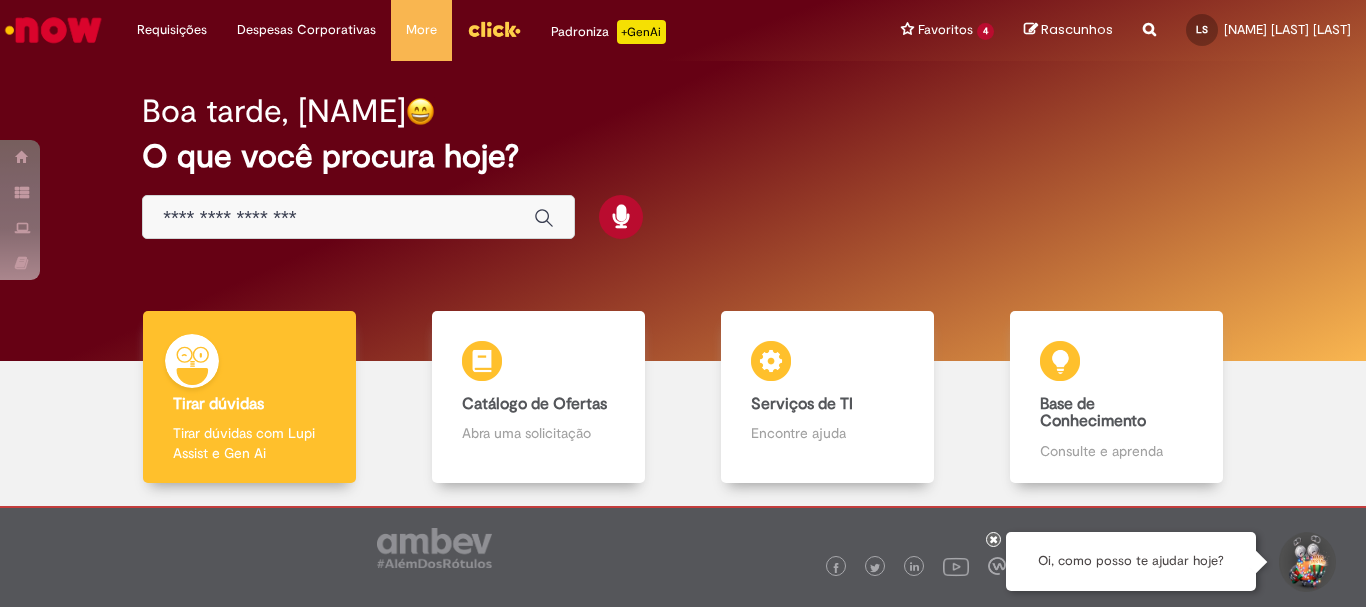 scroll, scrollTop: 0, scrollLeft: 0, axis: both 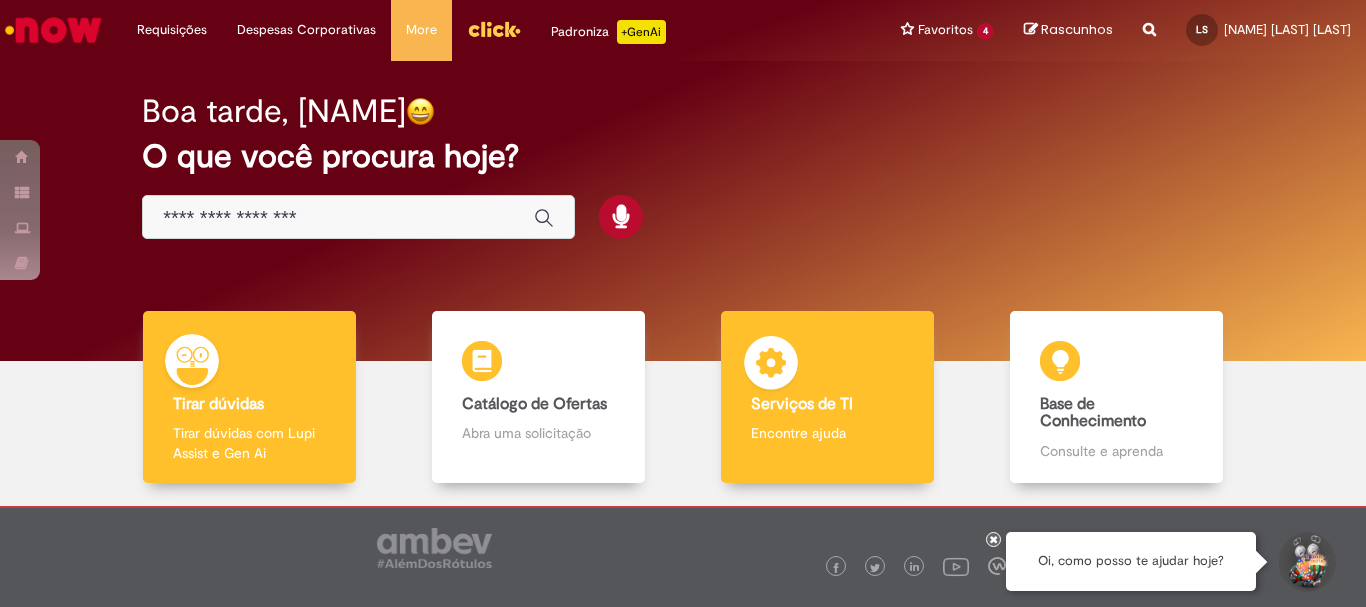 click on "Serviços de TI
Serviços de TI
Encontre ajuda" at bounding box center (827, 397) 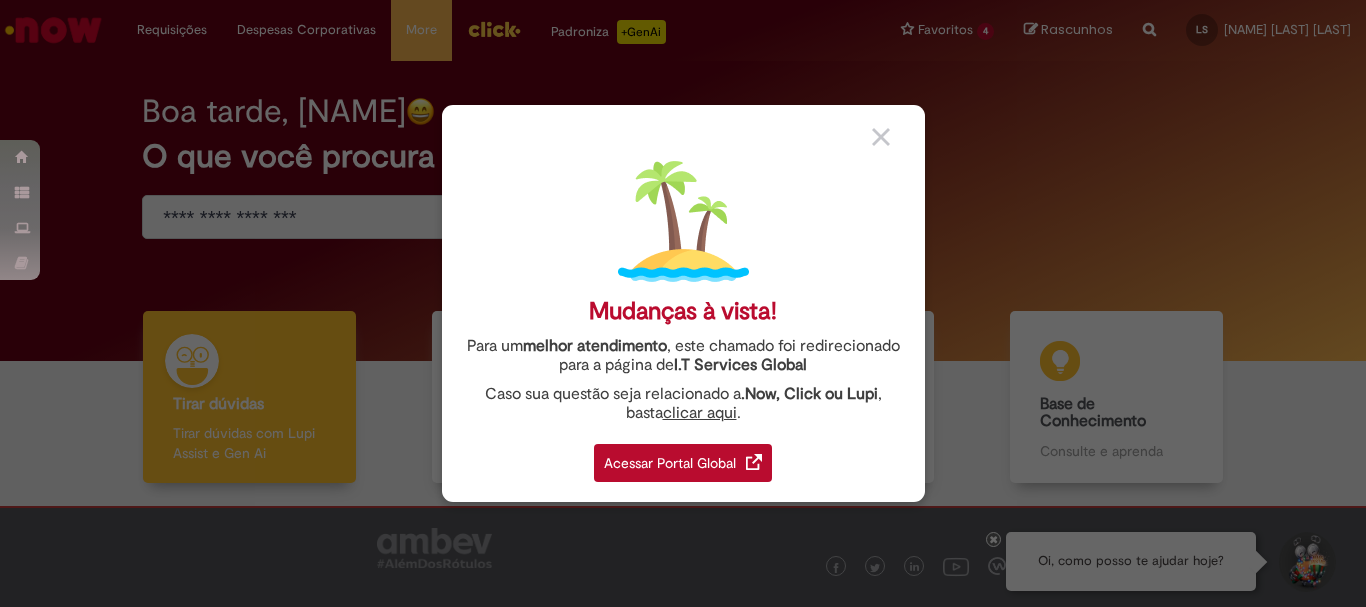 click on "Acessar Portal Global" at bounding box center (683, 463) 